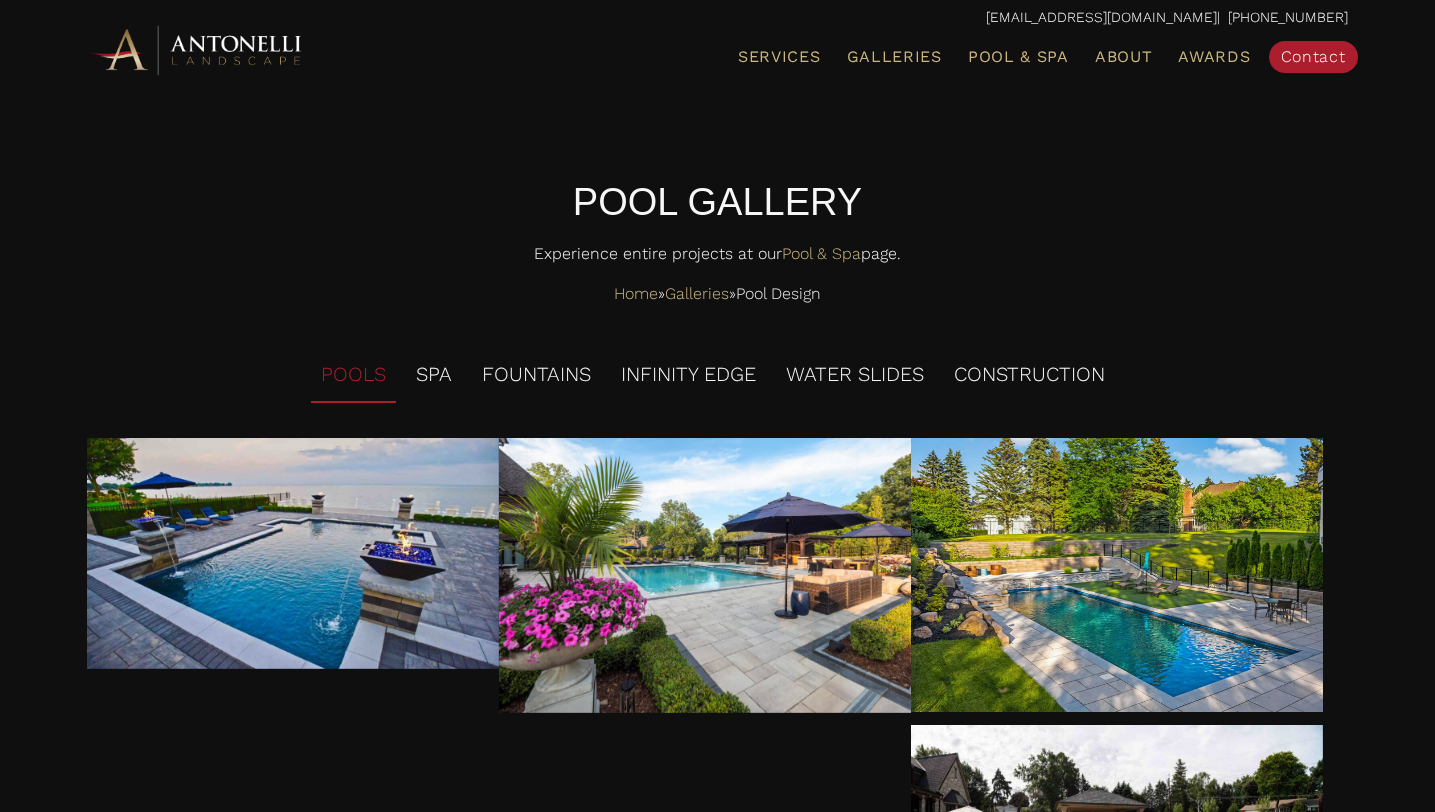 scroll, scrollTop: 1175, scrollLeft: 0, axis: vertical 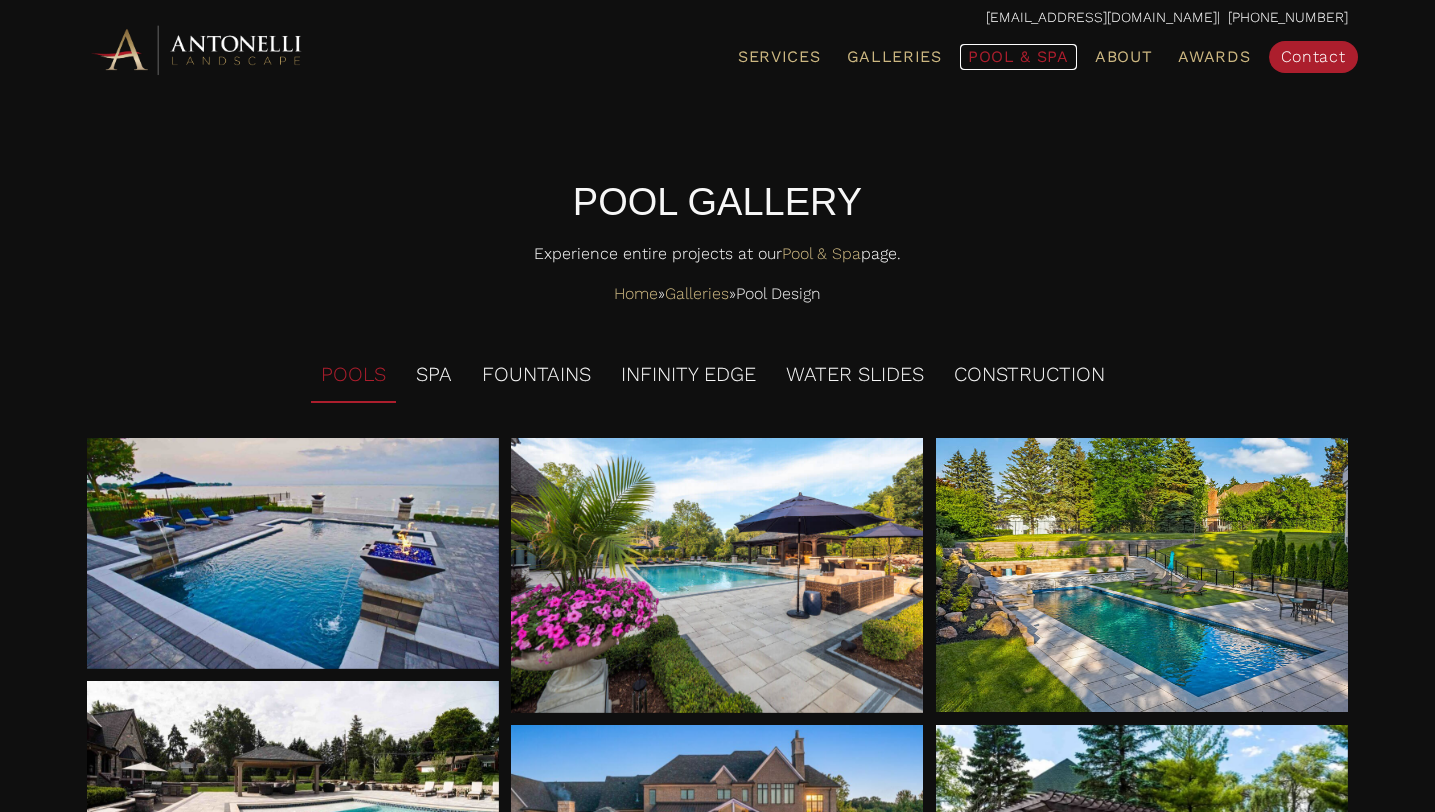 click on "Pool & Spa" at bounding box center [1018, 56] 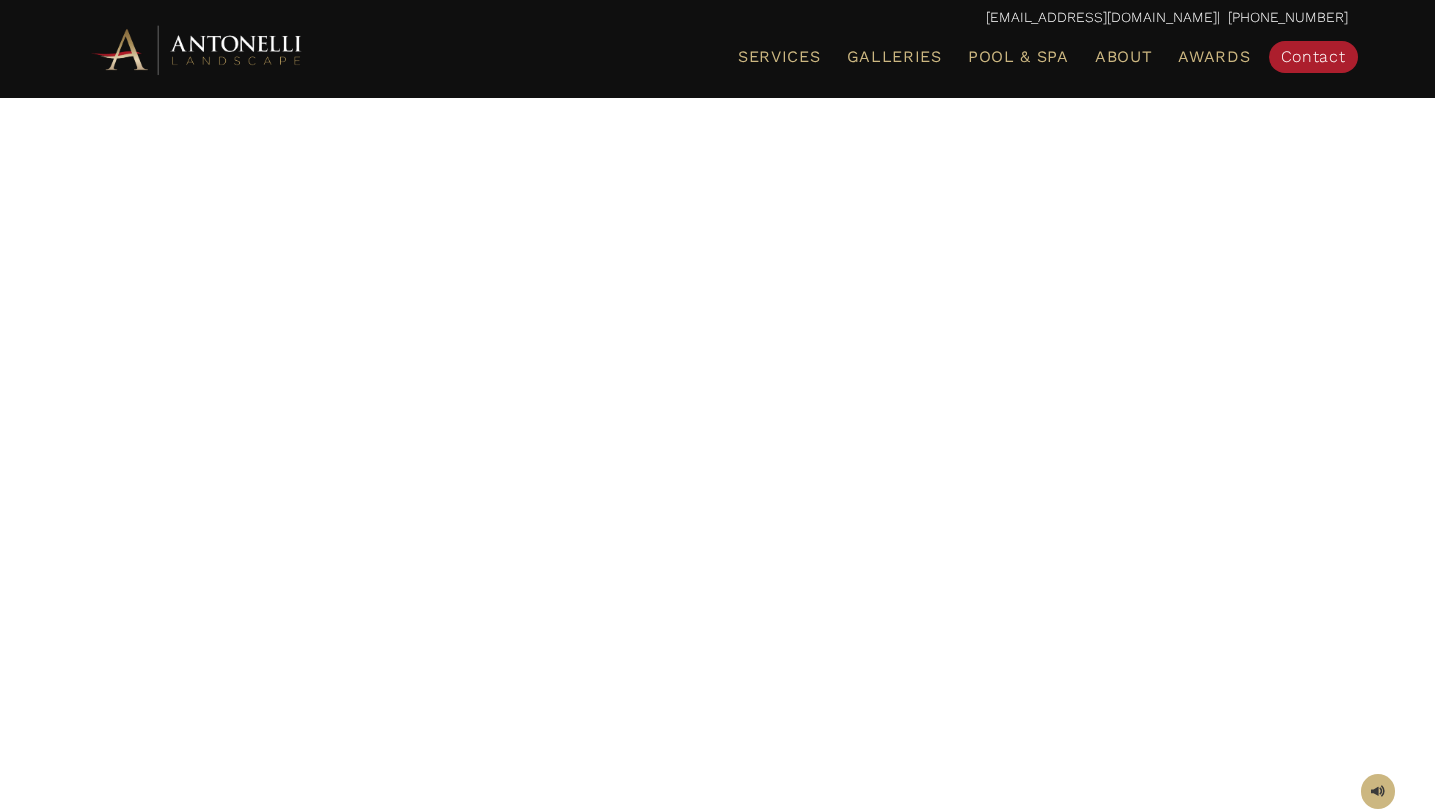 scroll, scrollTop: 0, scrollLeft: 0, axis: both 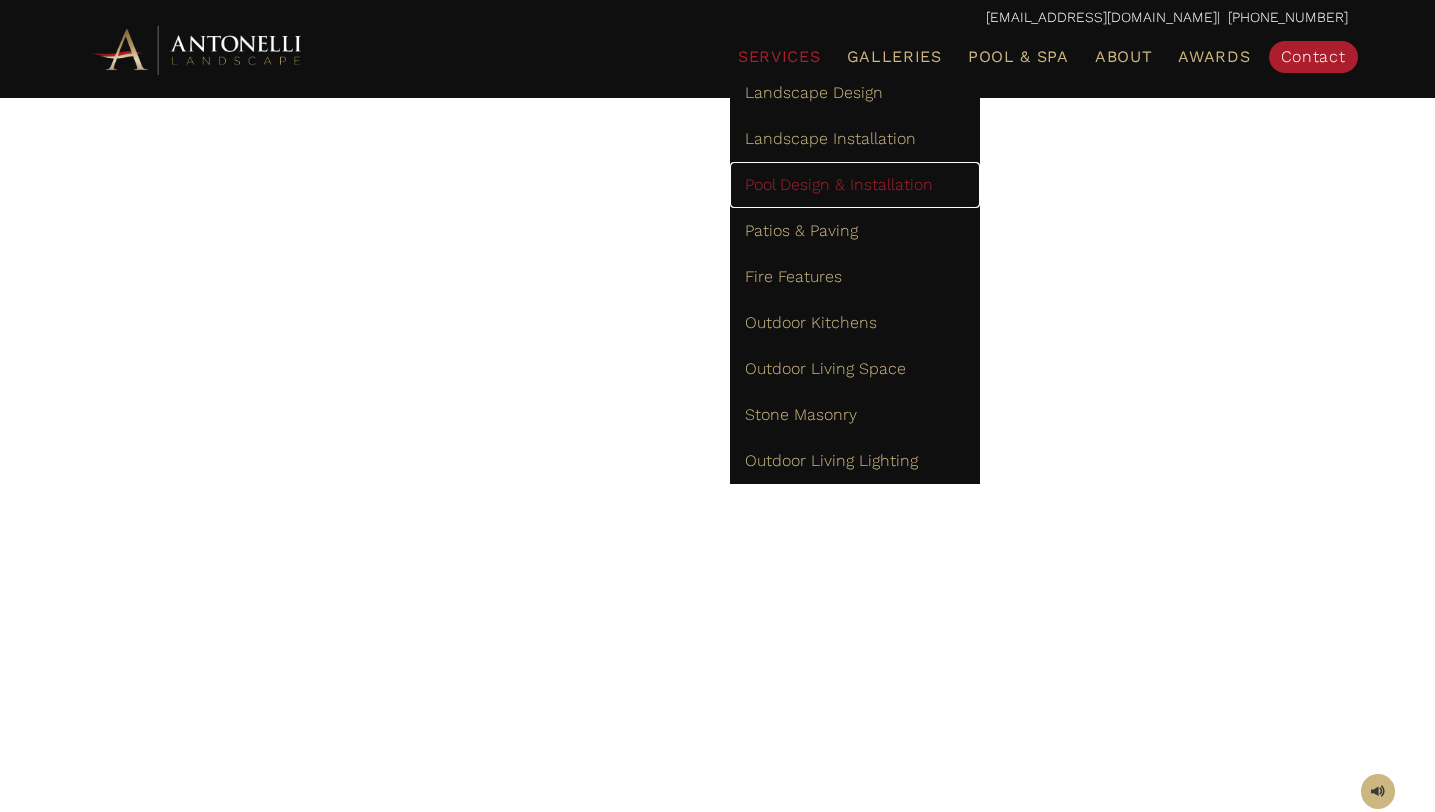 click on "Pool Design & Installation" at bounding box center (839, 184) 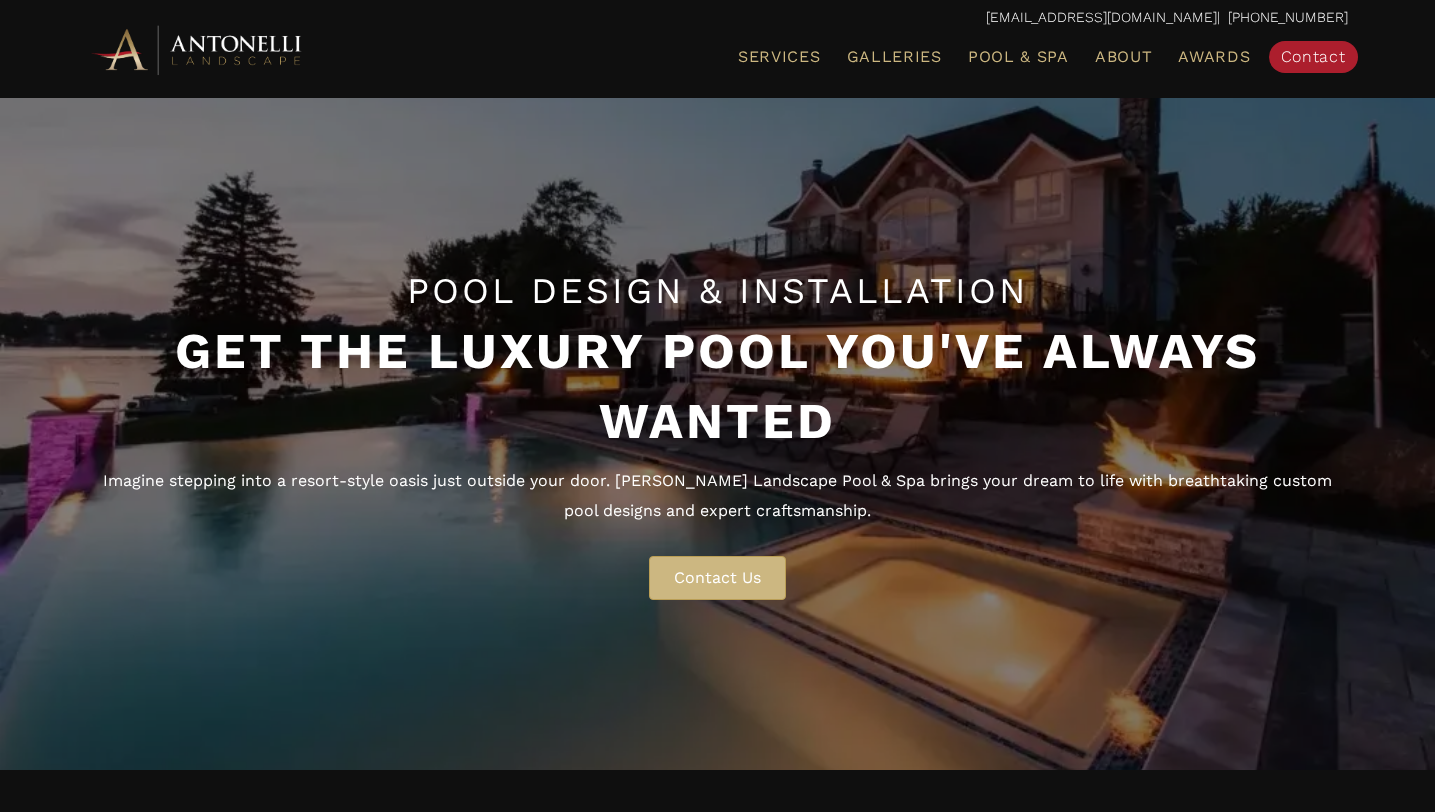 scroll, scrollTop: 0, scrollLeft: 0, axis: both 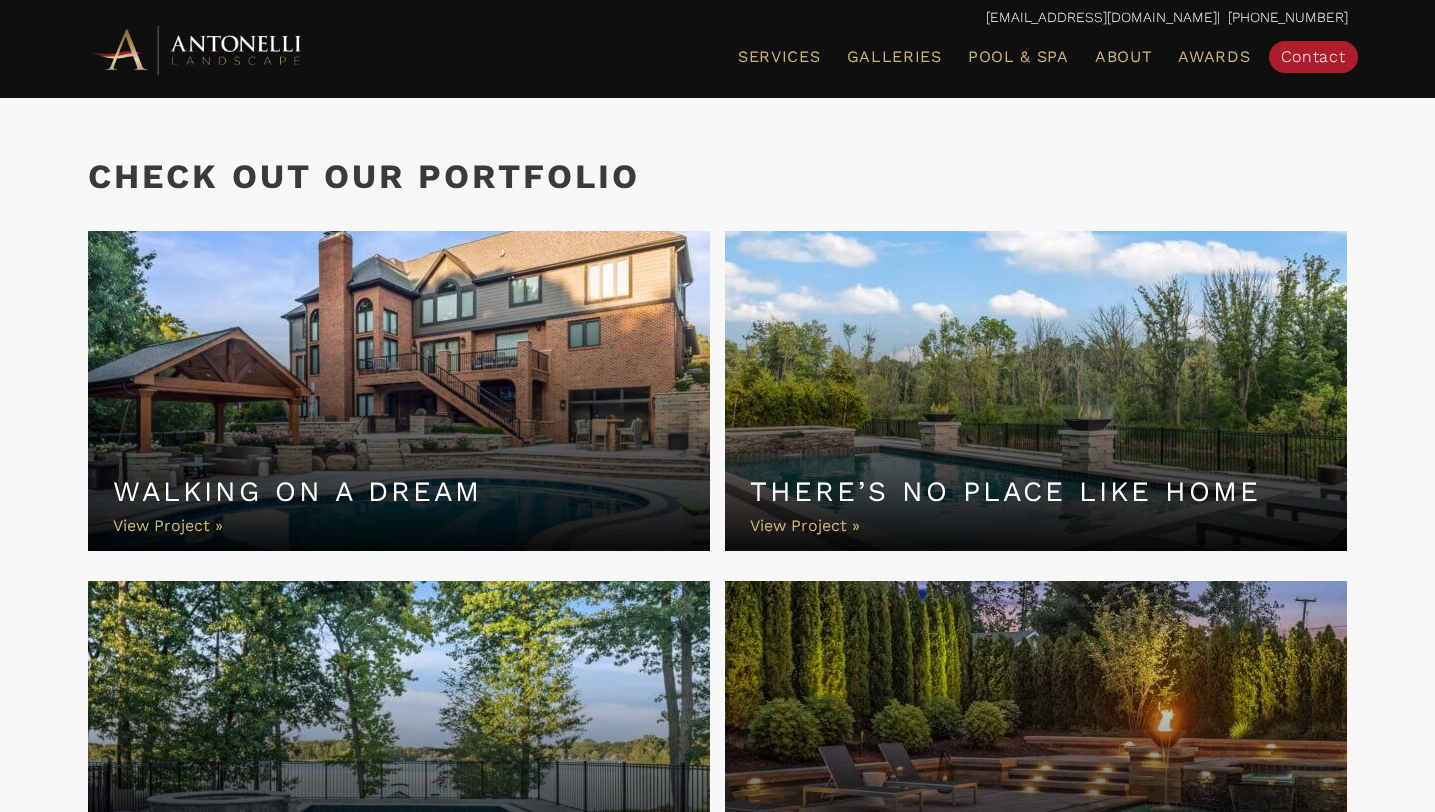 click on "Walking On A Dream" at bounding box center [399, 391] 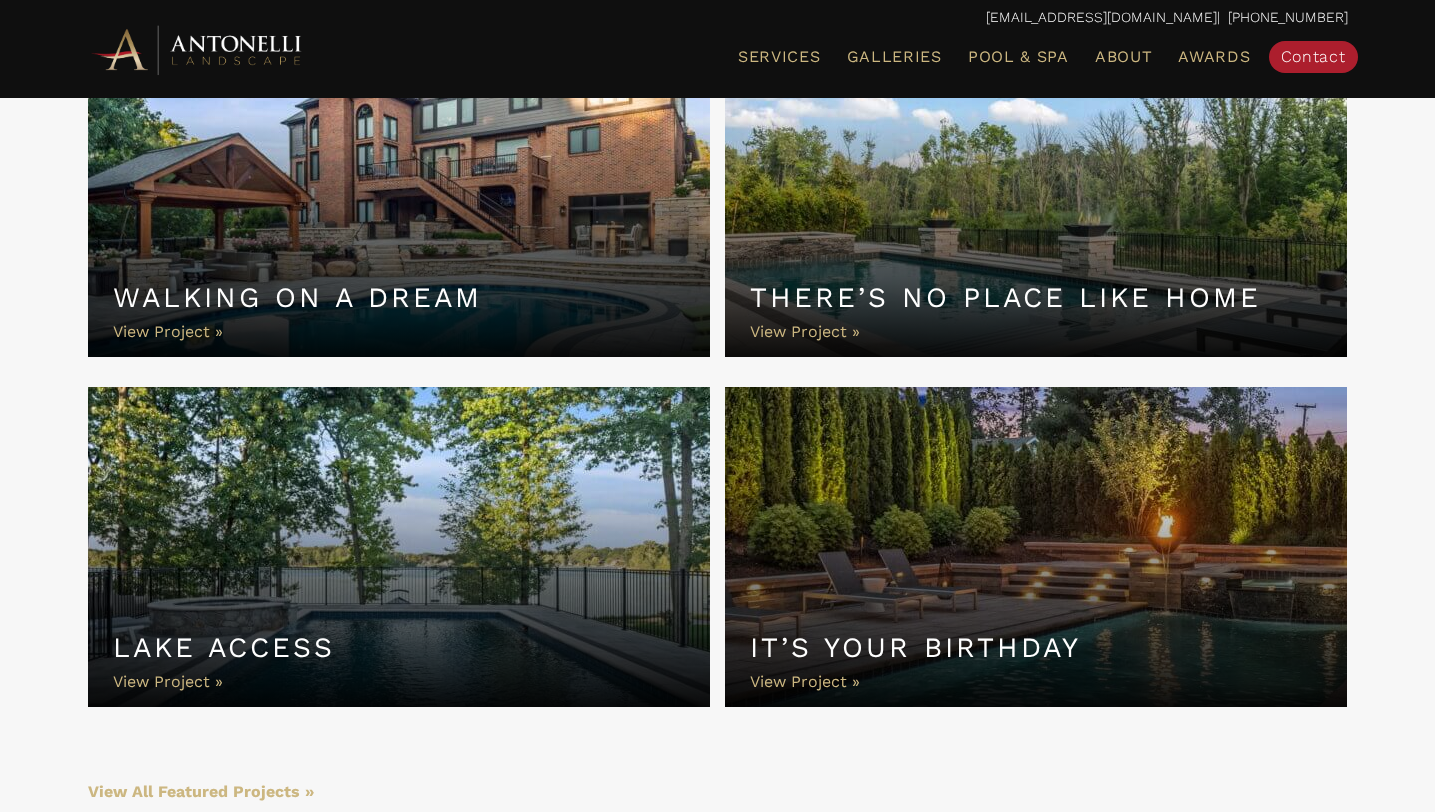 scroll, scrollTop: 6742, scrollLeft: 0, axis: vertical 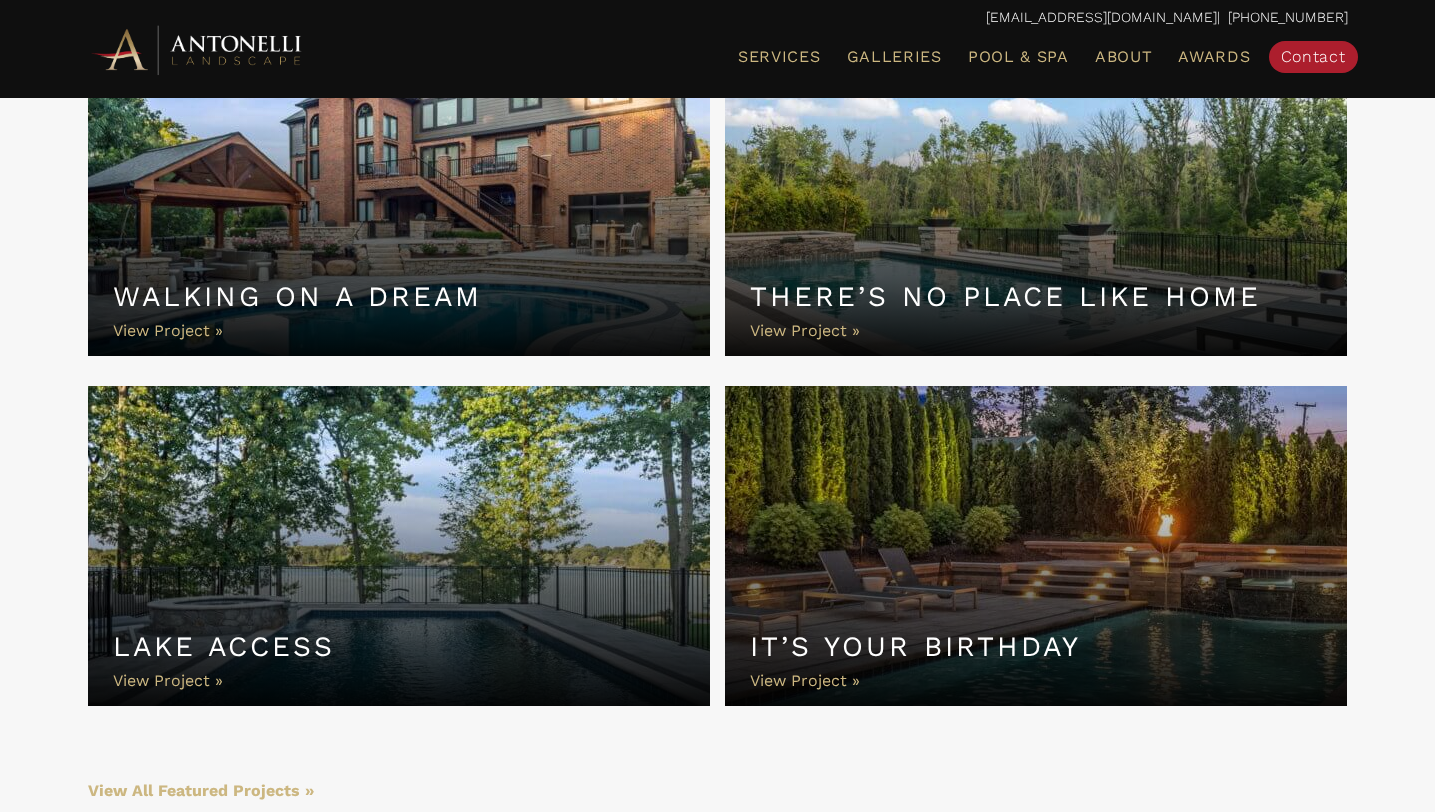 click on "Lake Access" at bounding box center [399, 546] 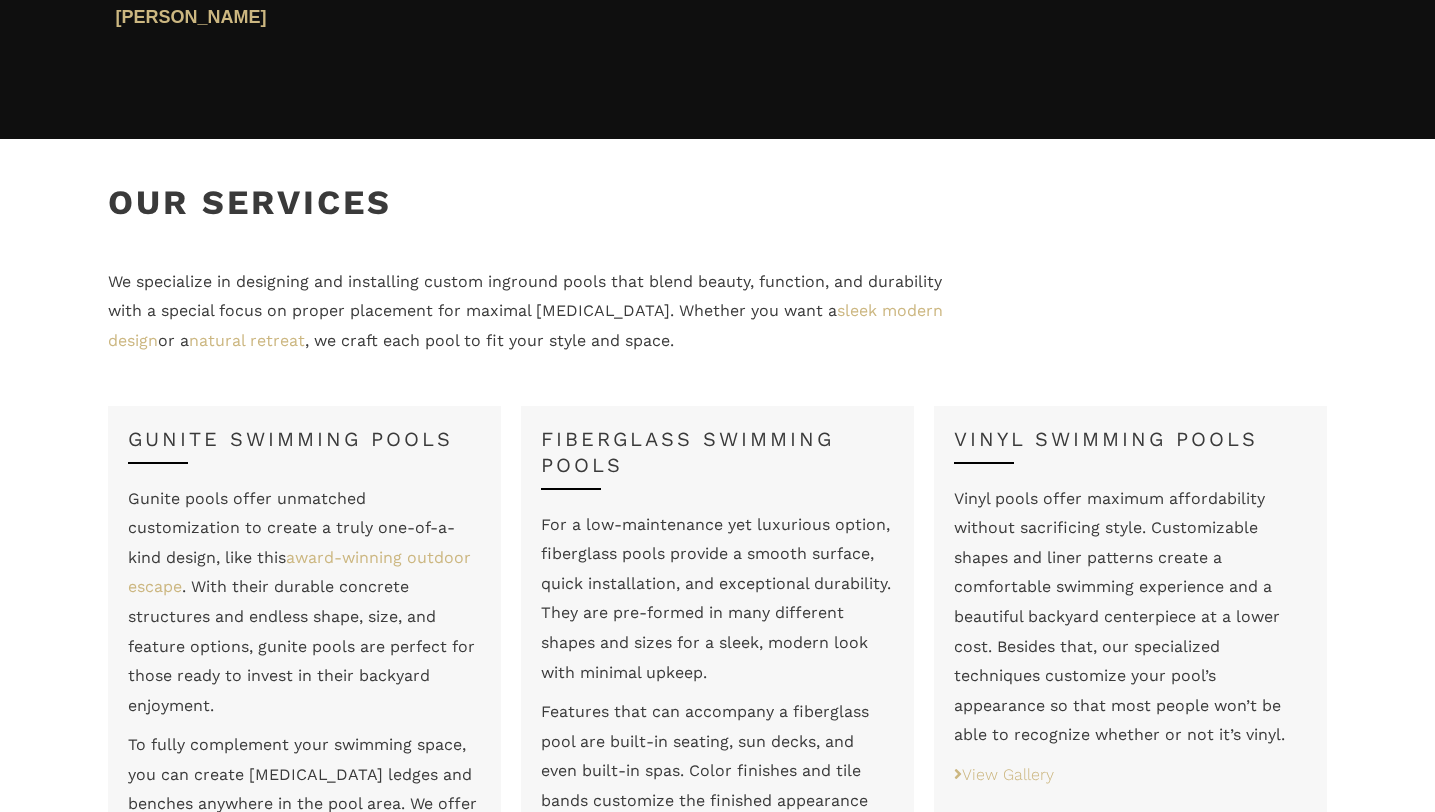 scroll, scrollTop: 0, scrollLeft: 0, axis: both 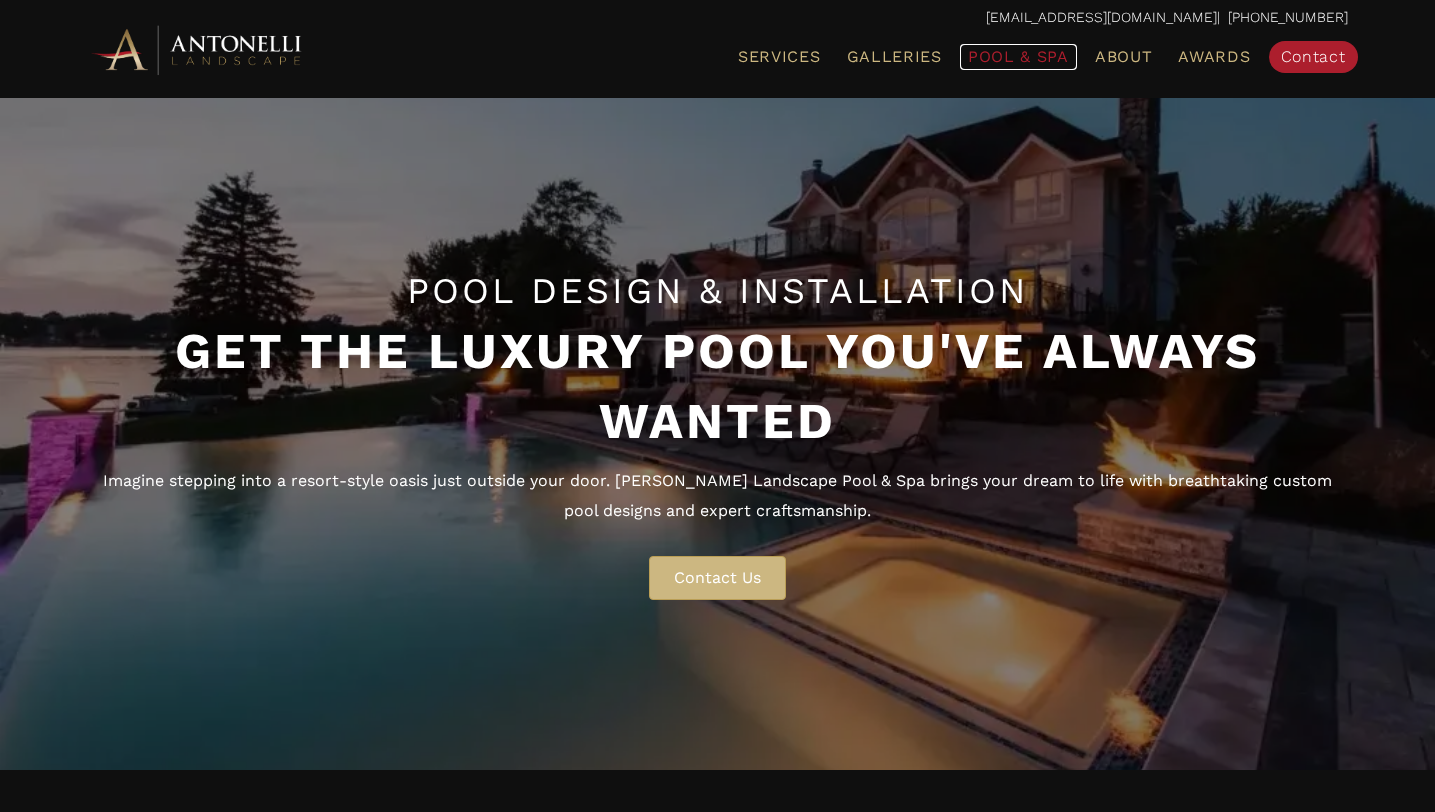 click on "Pool & Spa" at bounding box center (1018, 56) 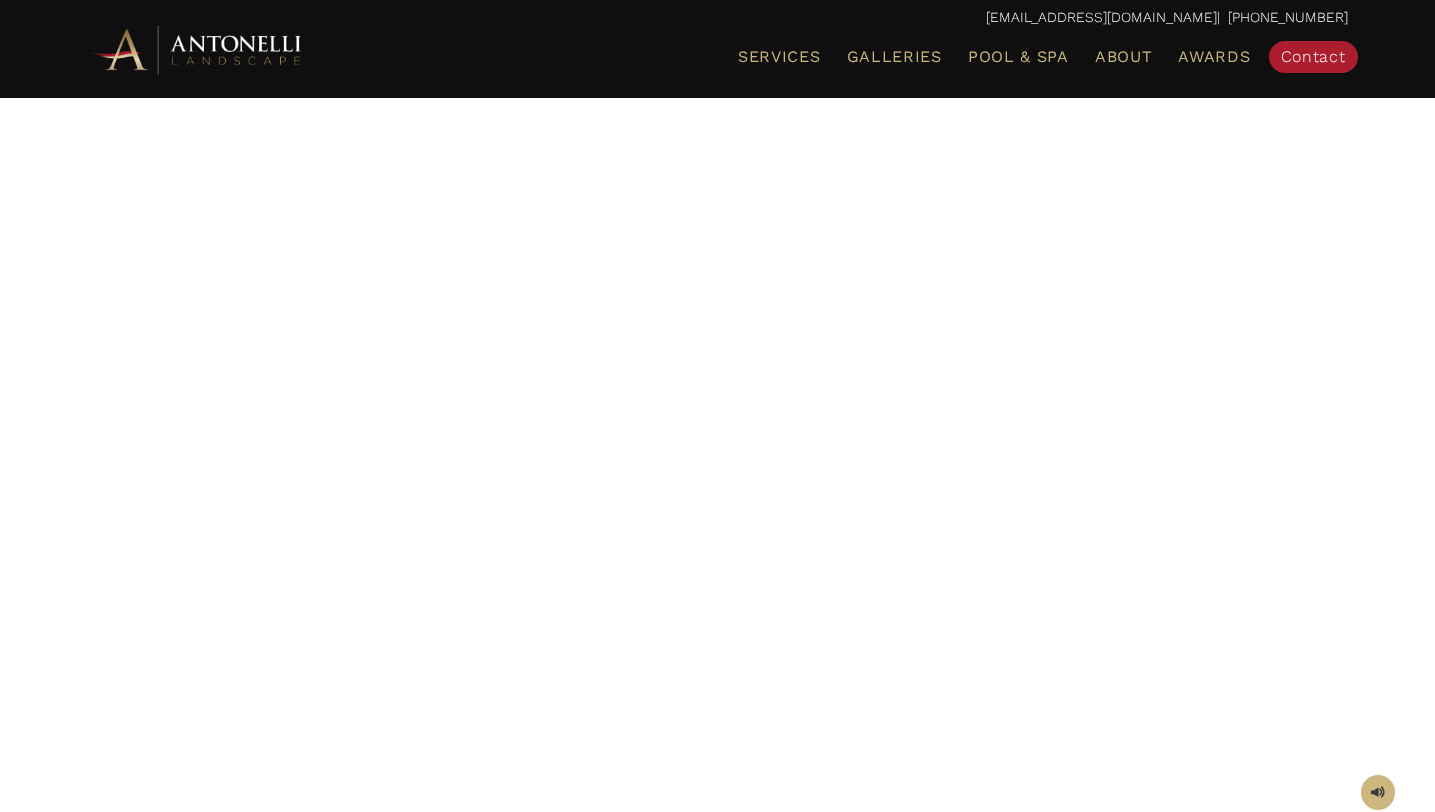 scroll, scrollTop: 0, scrollLeft: 0, axis: both 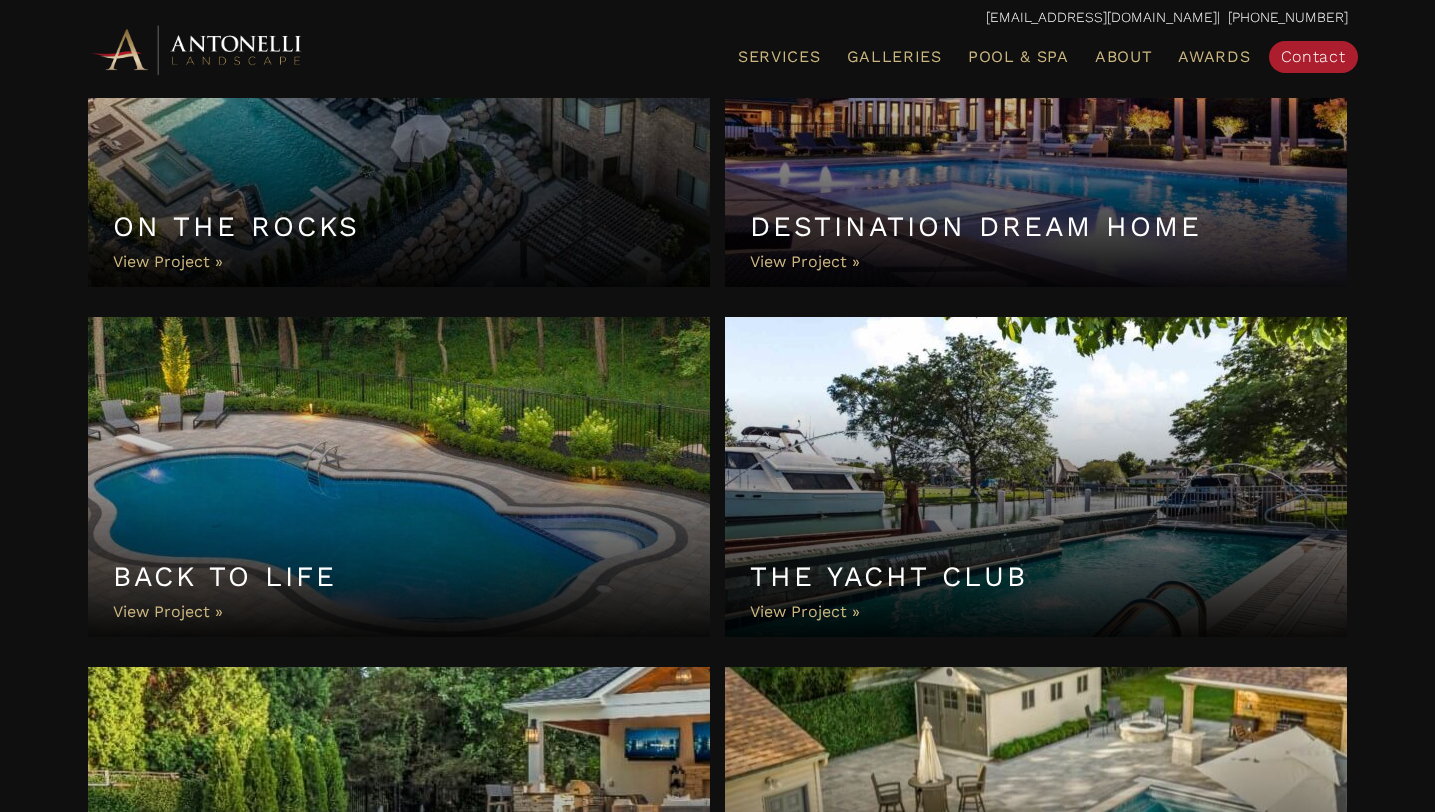 click on "Back to Life" at bounding box center [399, 477] 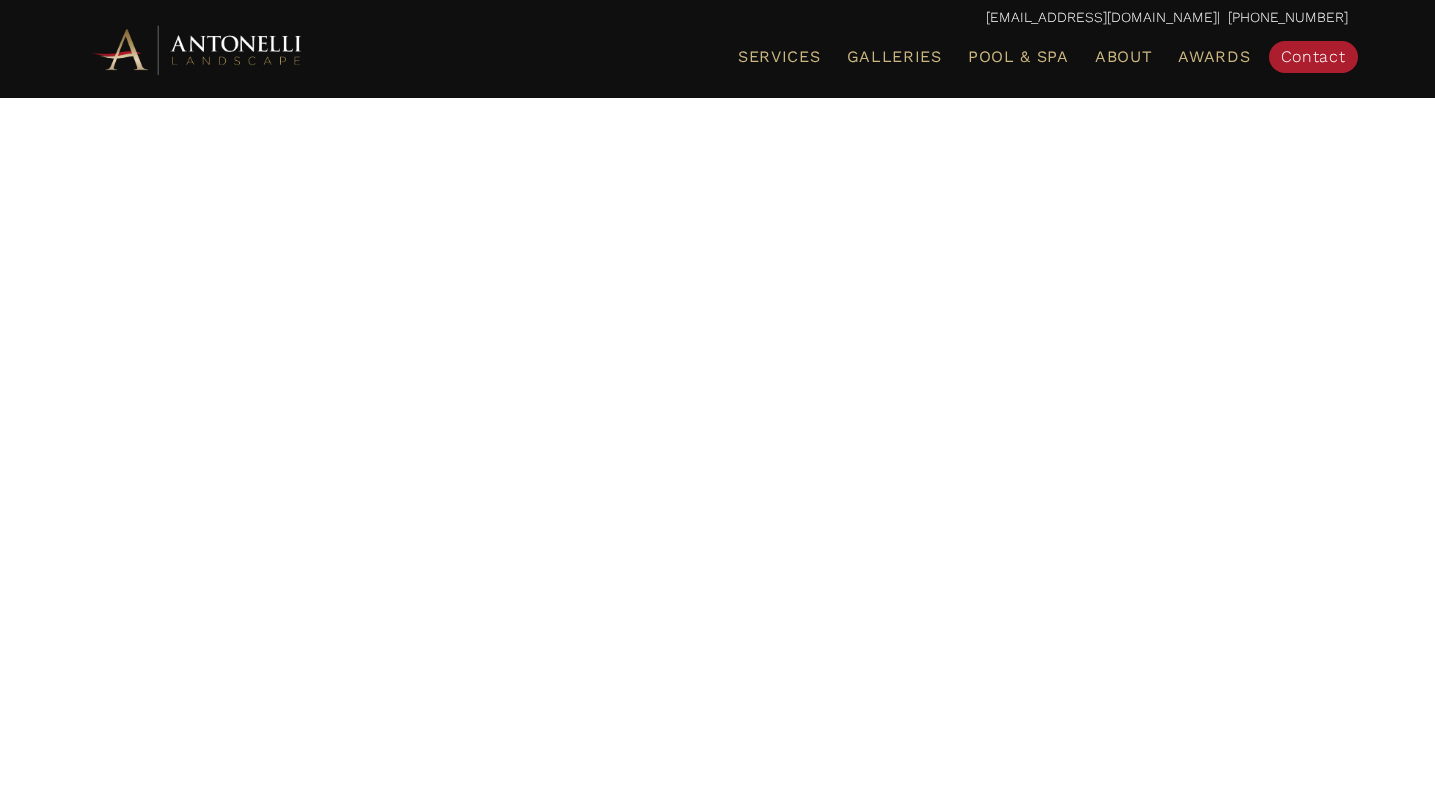 scroll, scrollTop: 0, scrollLeft: 0, axis: both 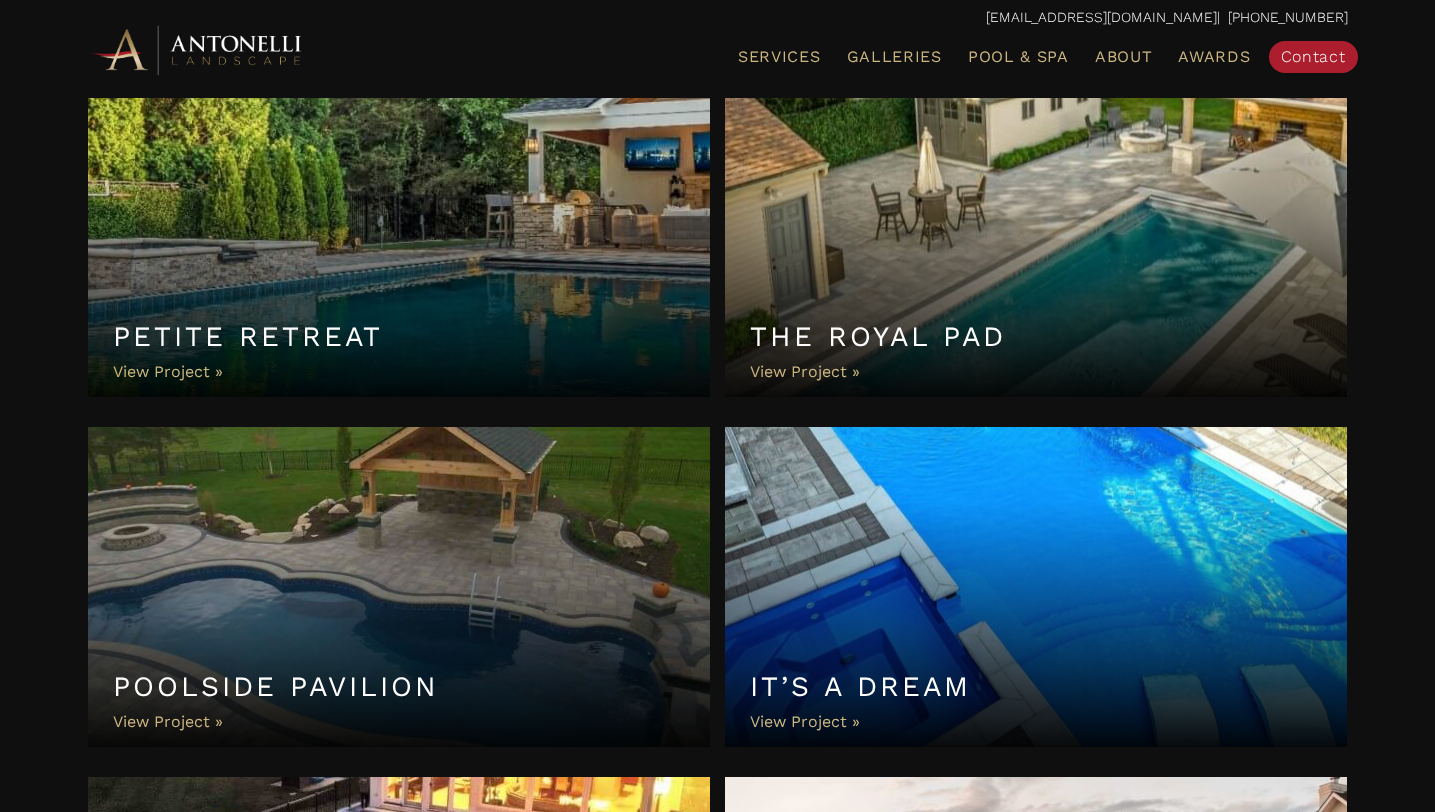 click on "Poolside Pavilion" at bounding box center (399, 587) 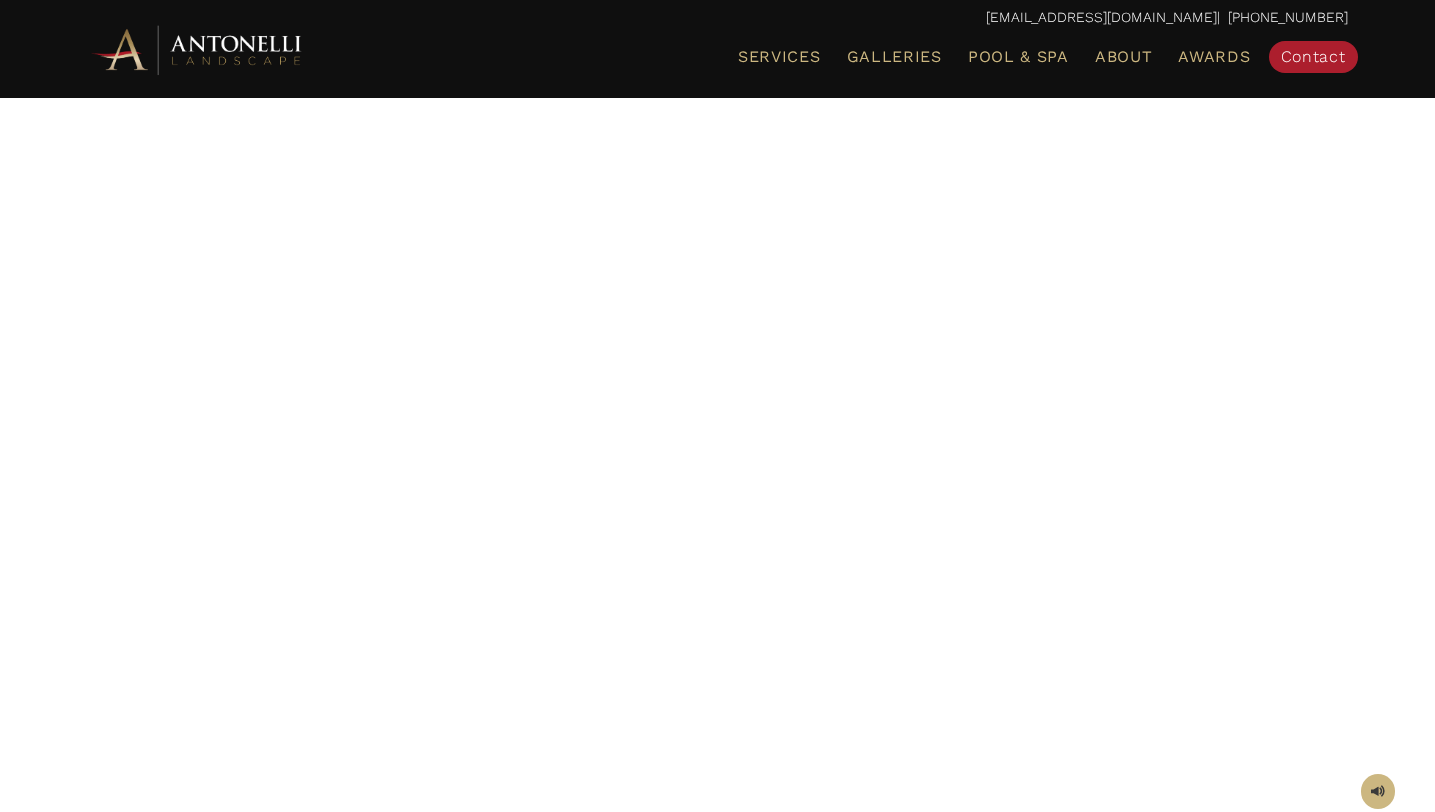 scroll, scrollTop: 0, scrollLeft: 0, axis: both 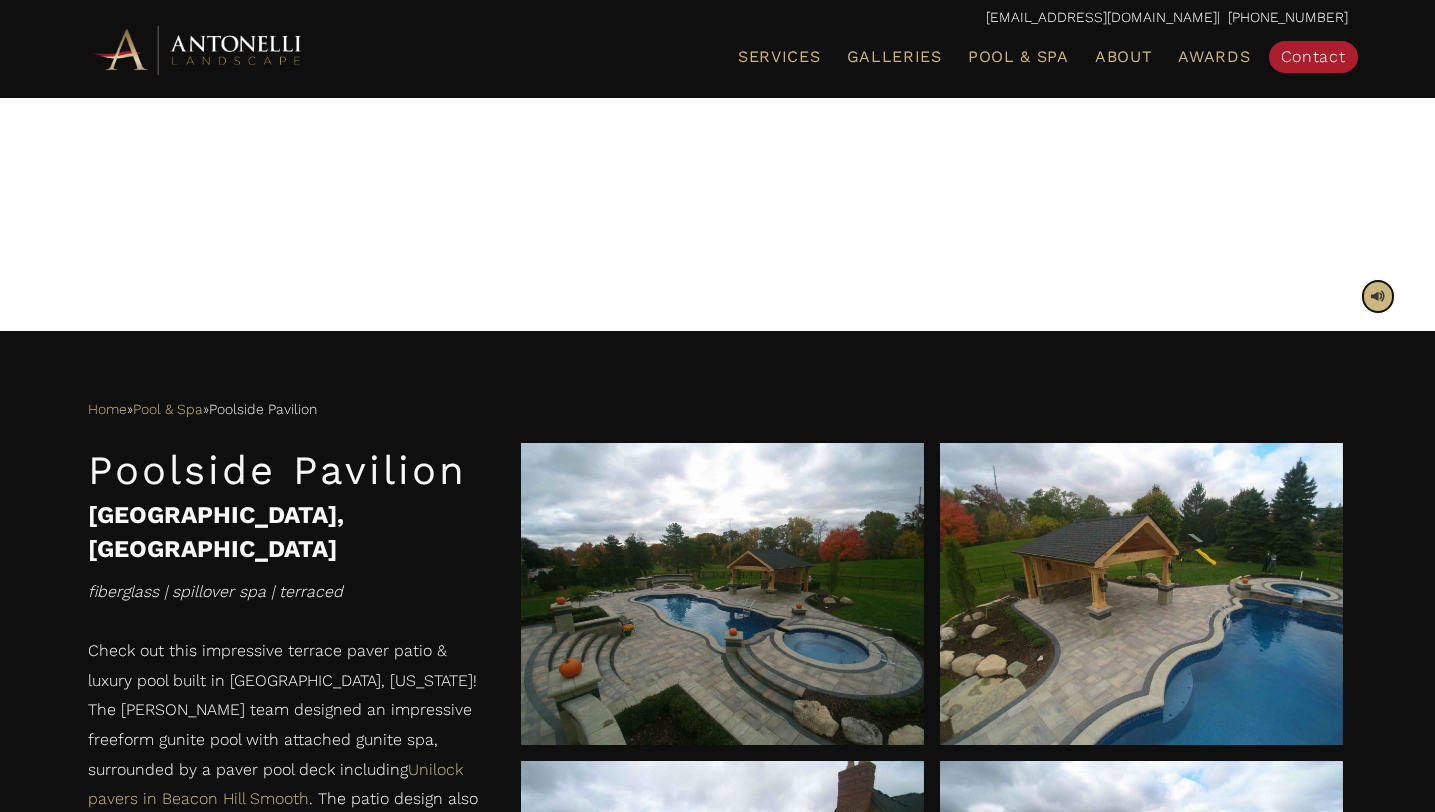 click at bounding box center [1378, 296] 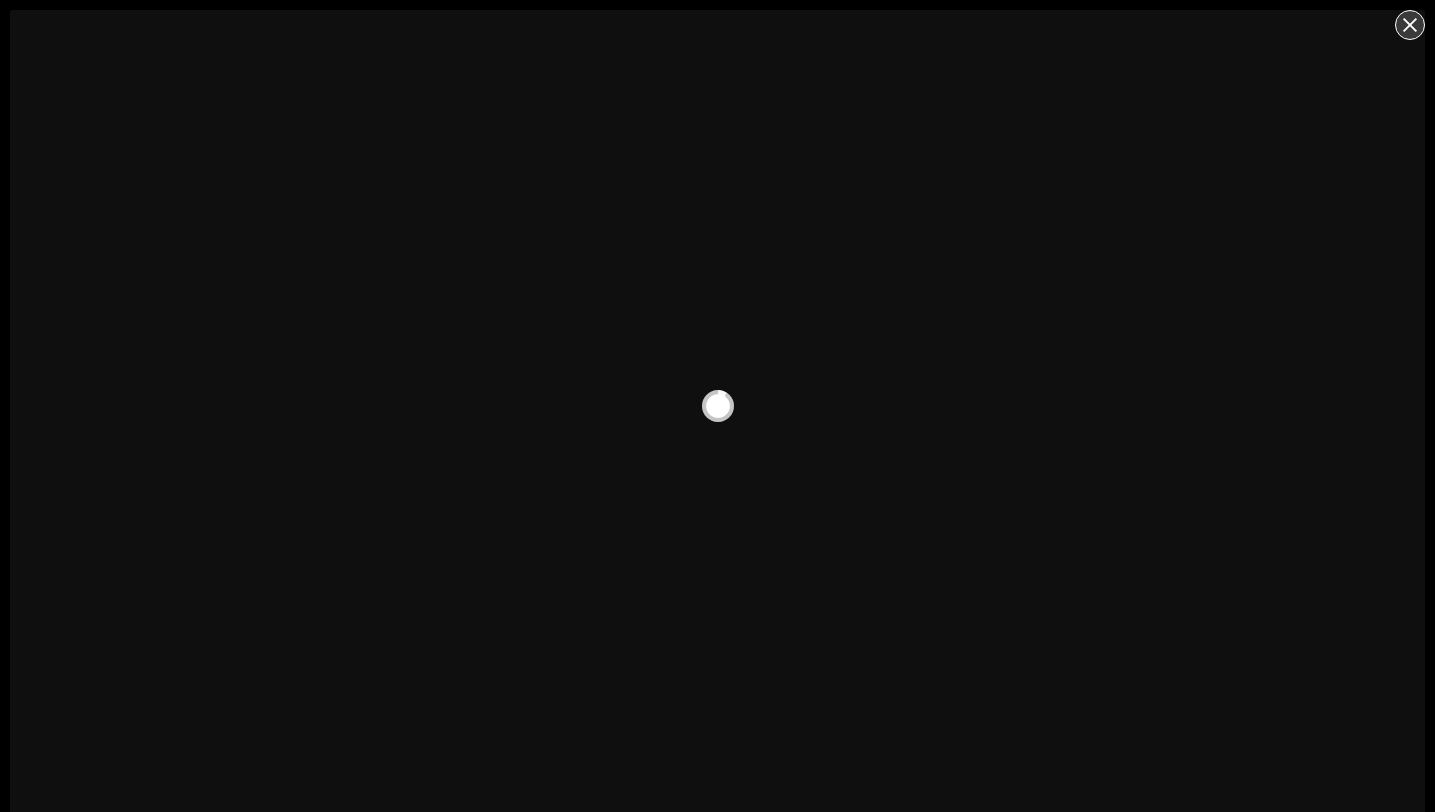 scroll, scrollTop: 10, scrollLeft: 0, axis: vertical 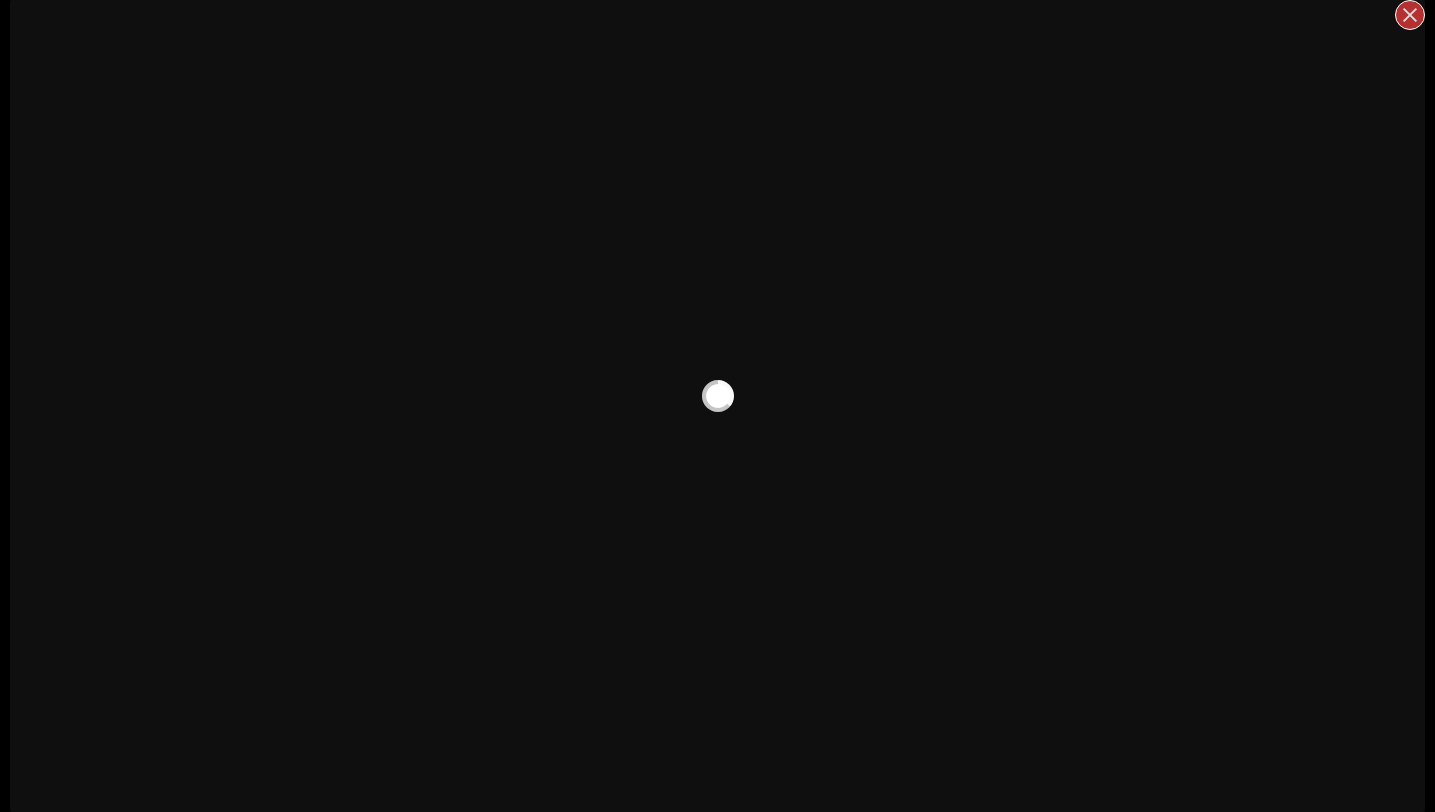click at bounding box center [1410, 15] 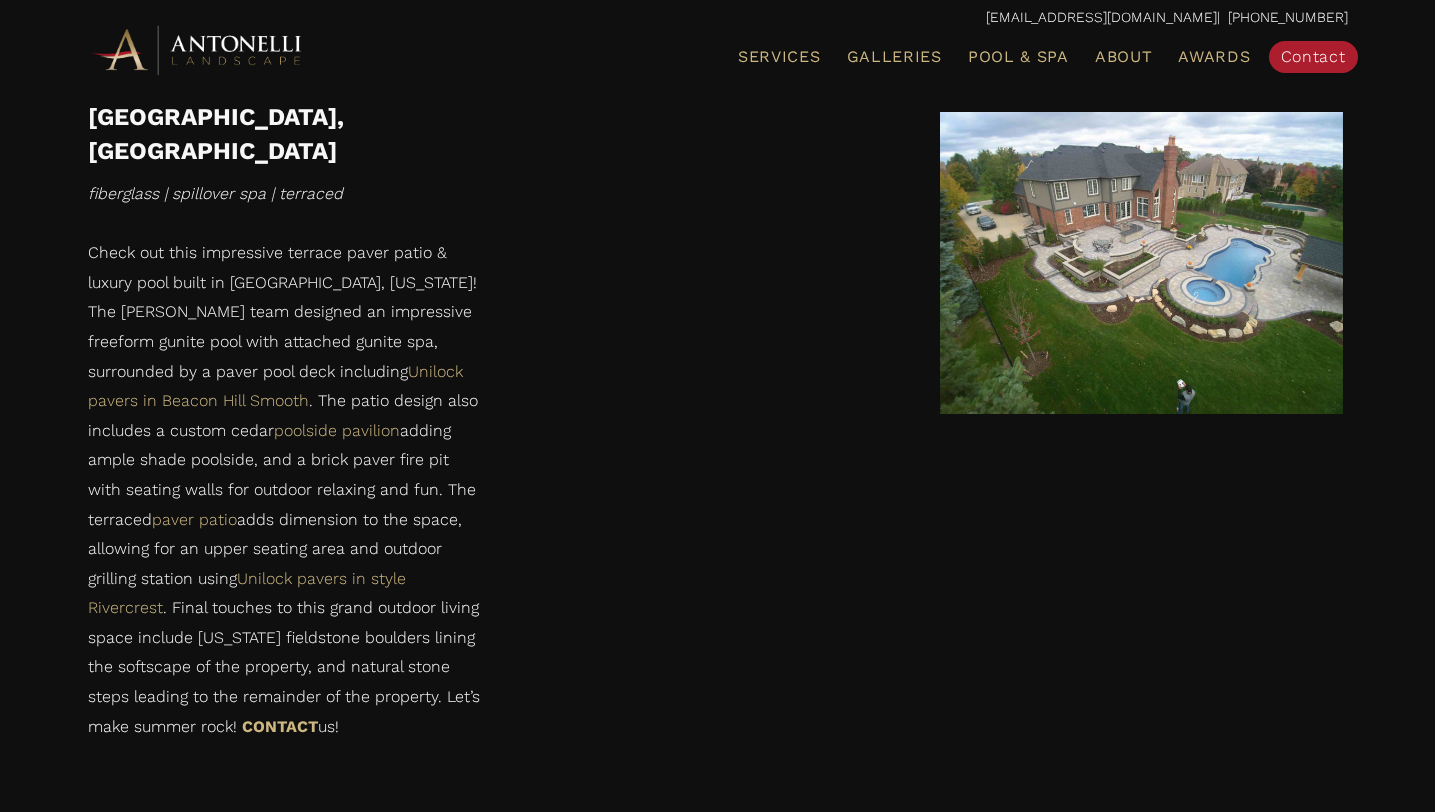 scroll, scrollTop: 2124, scrollLeft: 0, axis: vertical 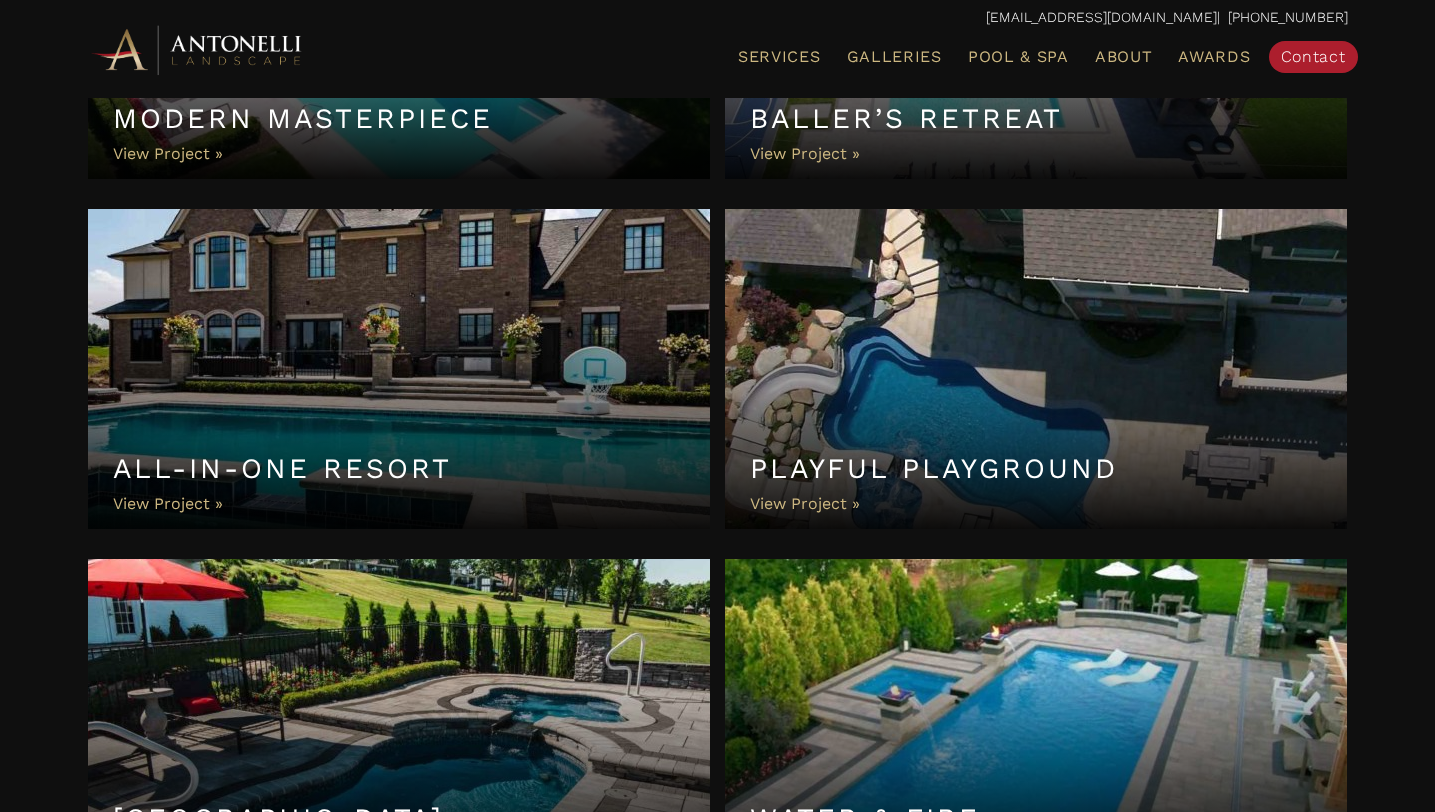 click on "Playful Playground" at bounding box center (1036, 369) 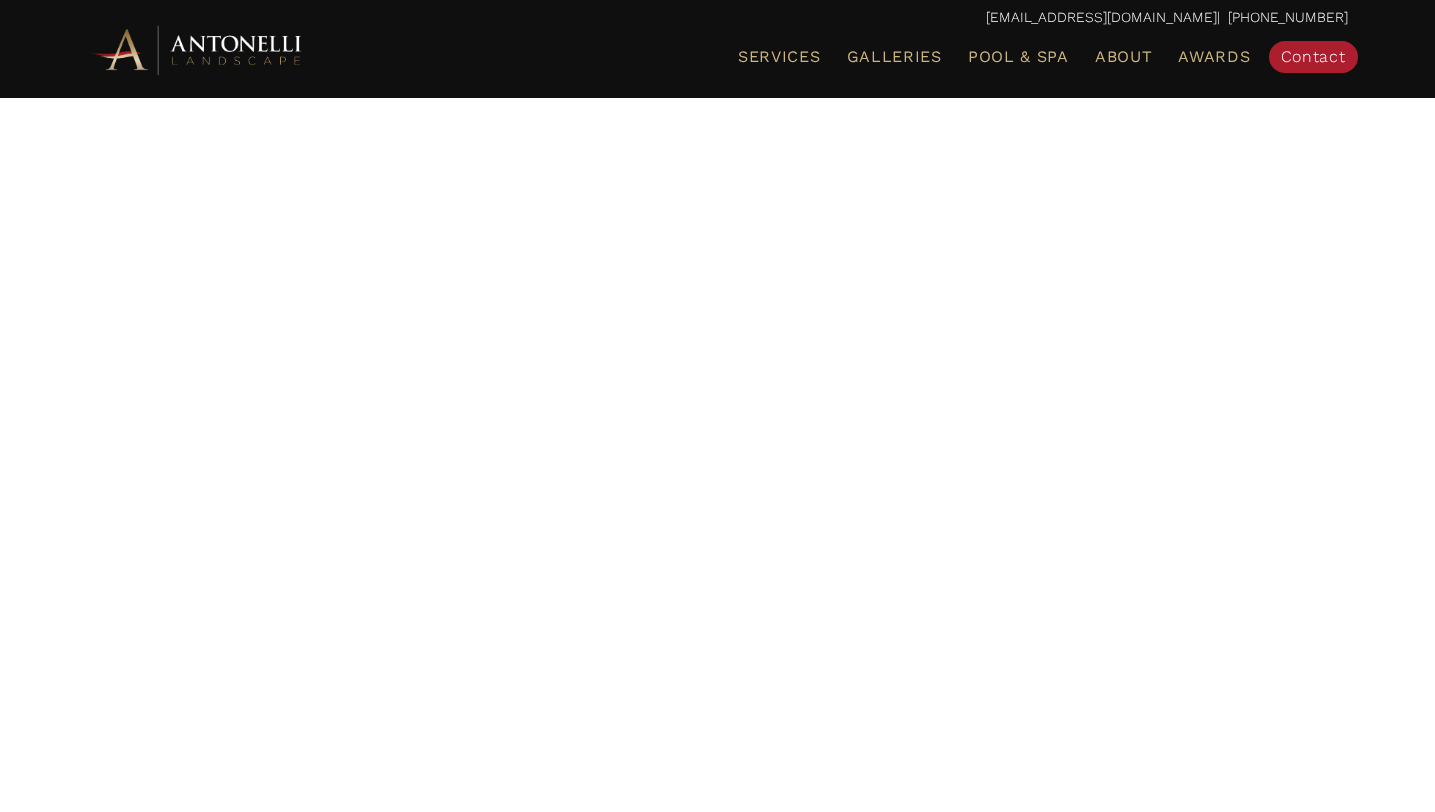 scroll, scrollTop: 0, scrollLeft: 0, axis: both 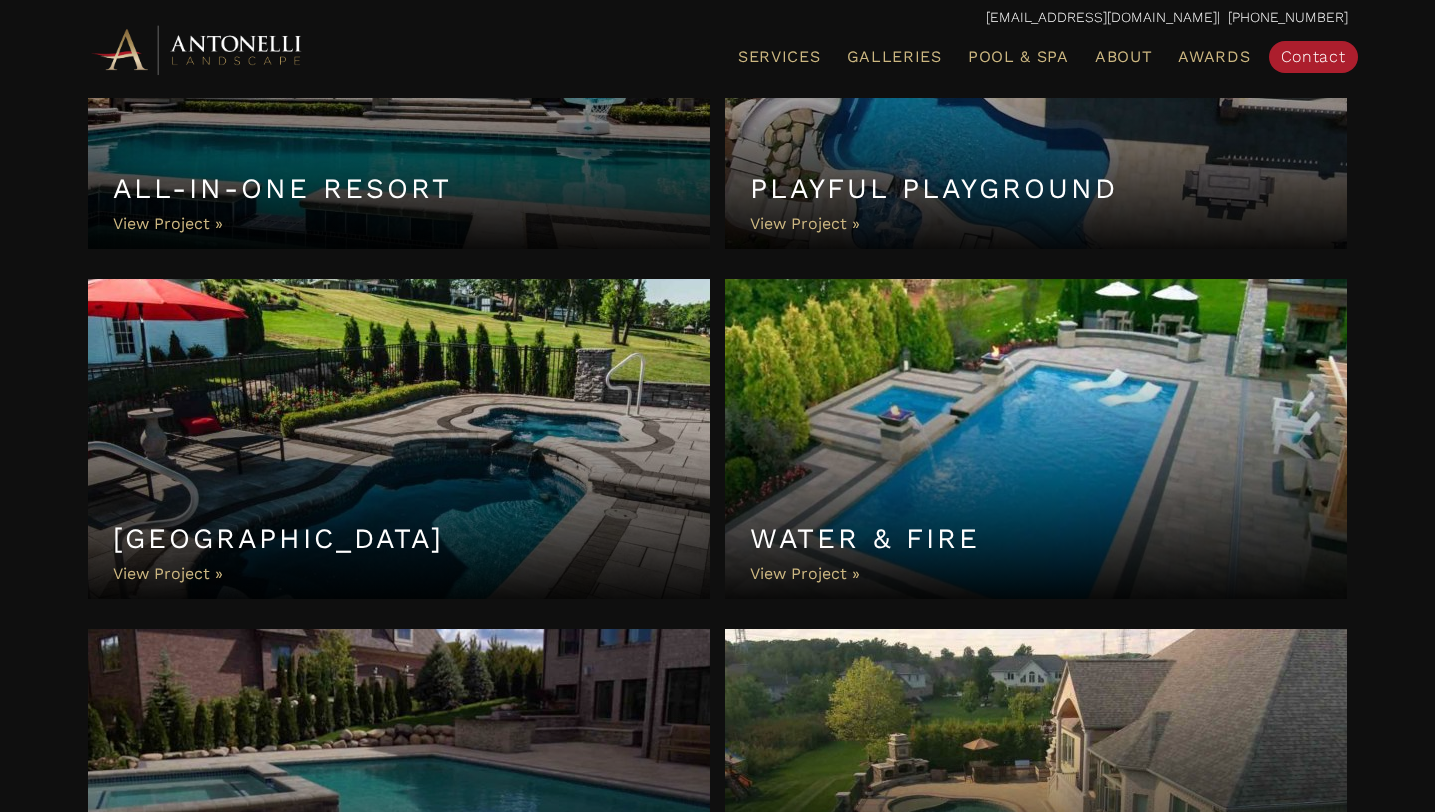 click on "Water & Fire" at bounding box center (1036, 439) 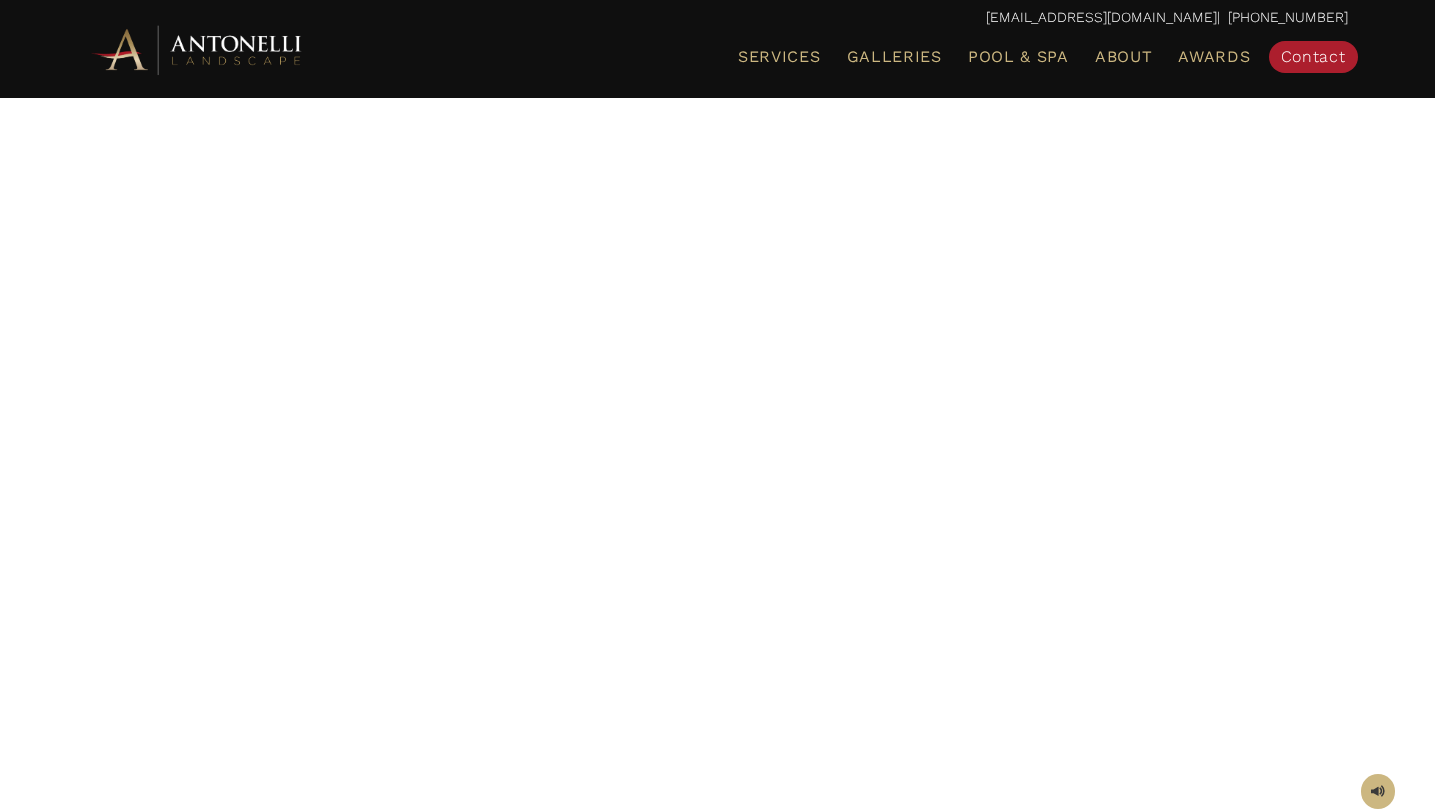scroll, scrollTop: 0, scrollLeft: 0, axis: both 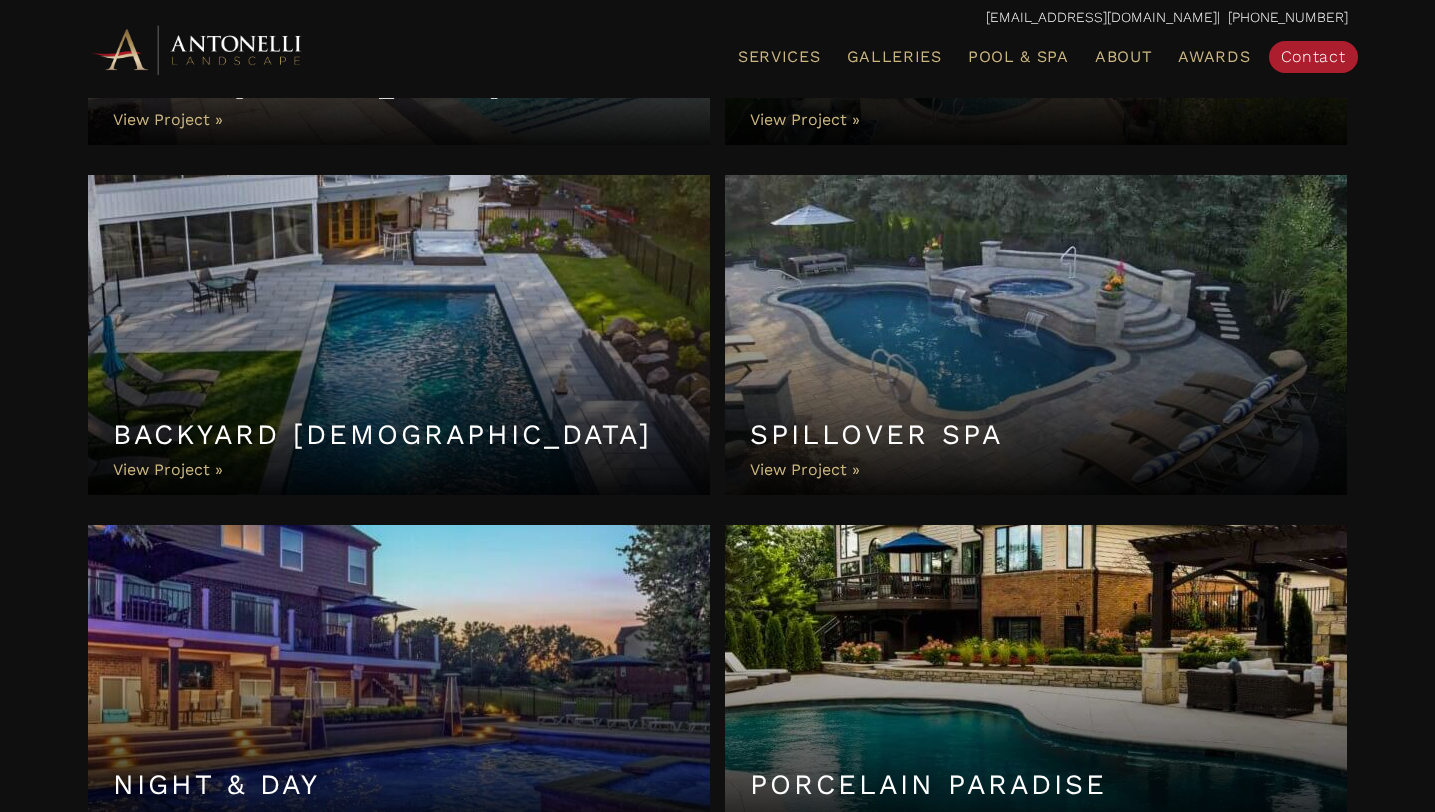 click on "Spillover Spa" at bounding box center [1036, 335] 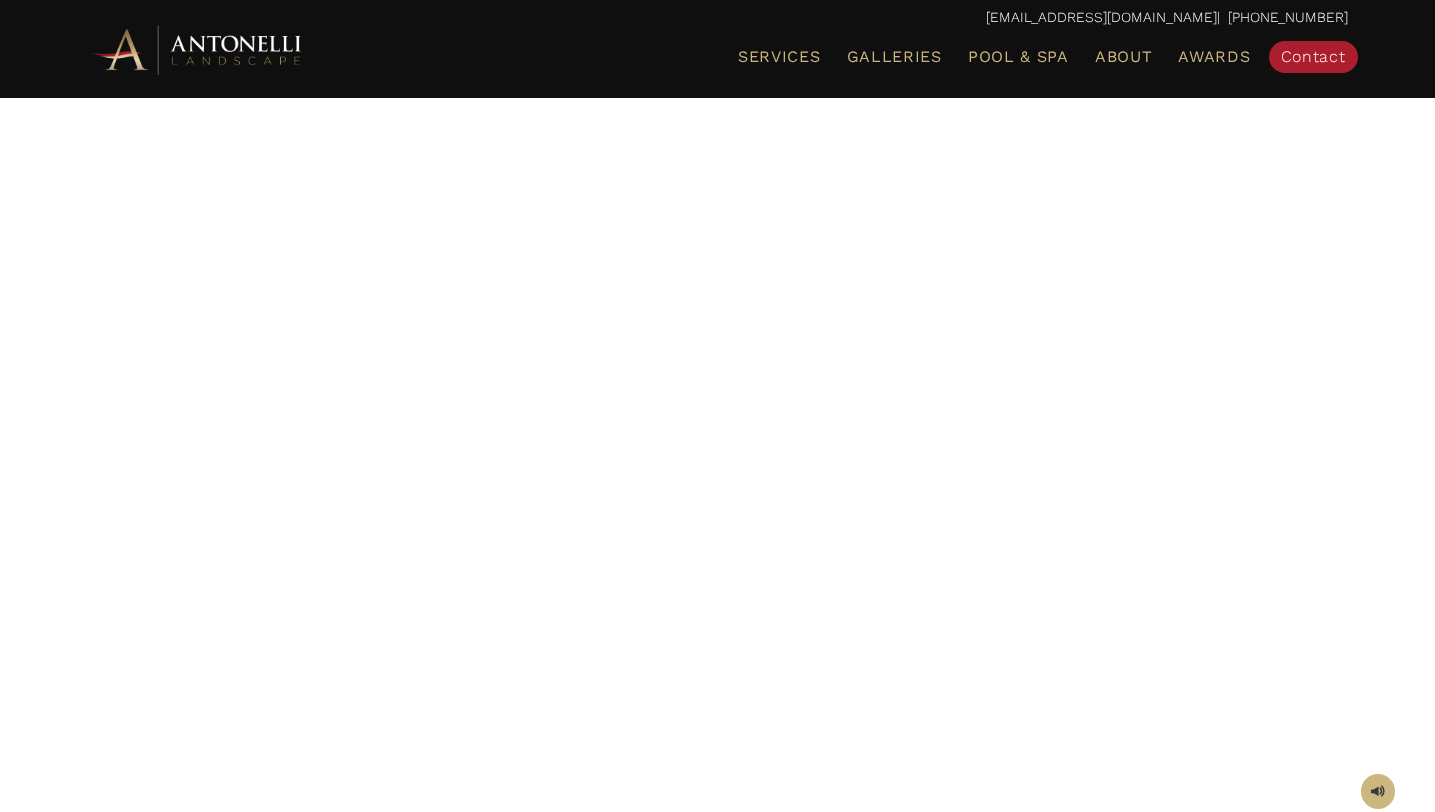 scroll, scrollTop: 0, scrollLeft: 0, axis: both 